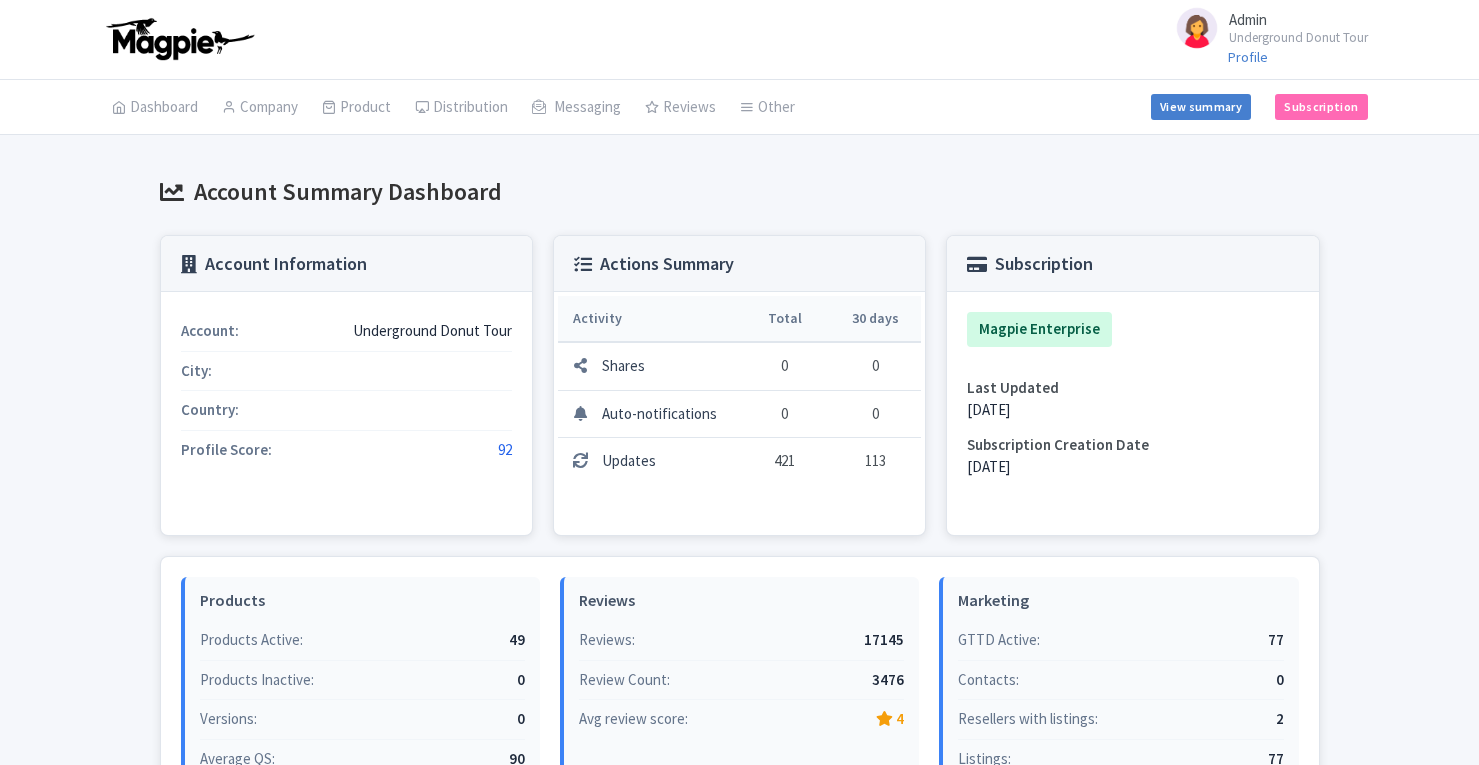 scroll, scrollTop: 0, scrollLeft: 0, axis: both 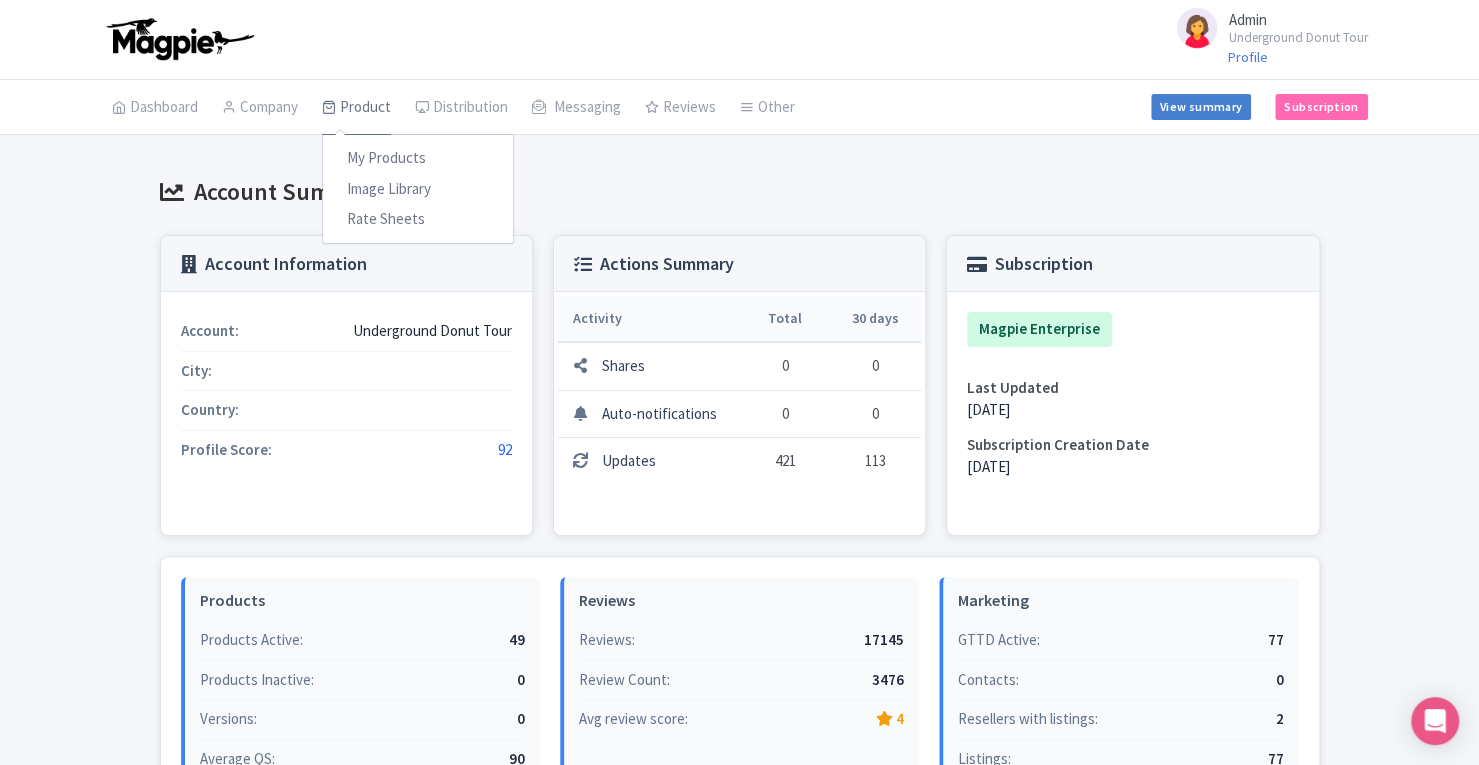click on "Product" at bounding box center [356, 108] 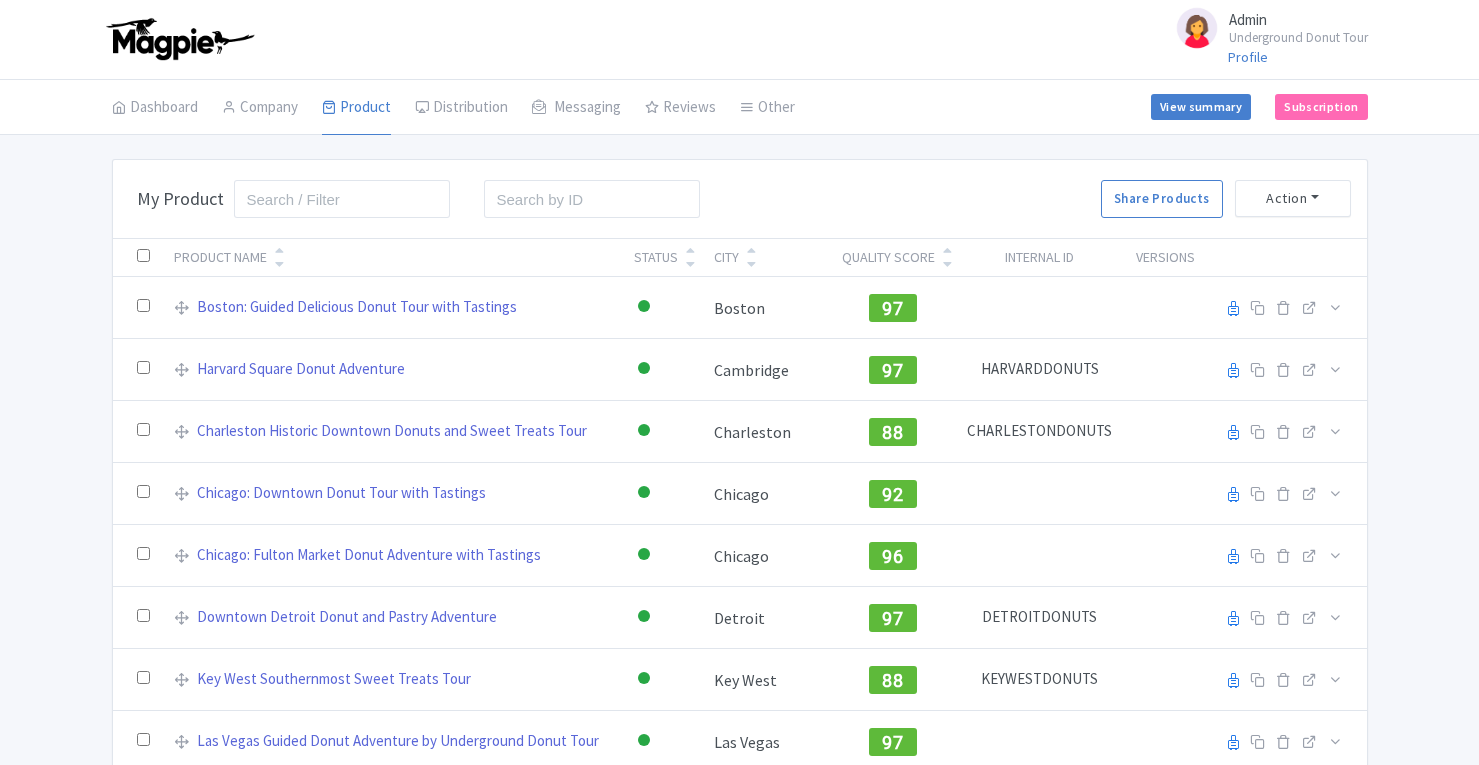 scroll, scrollTop: 0, scrollLeft: 0, axis: both 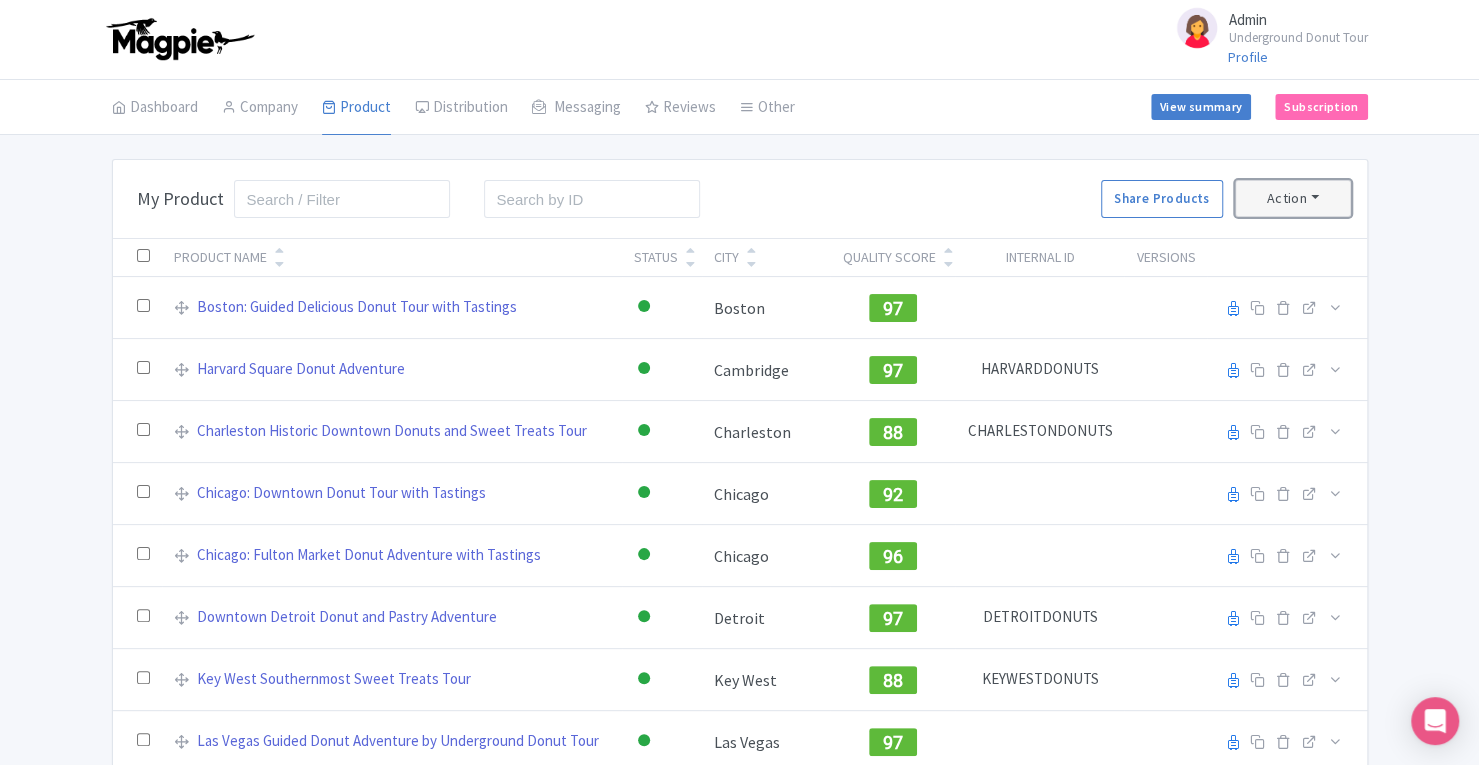 click on "Action" at bounding box center [1293, 198] 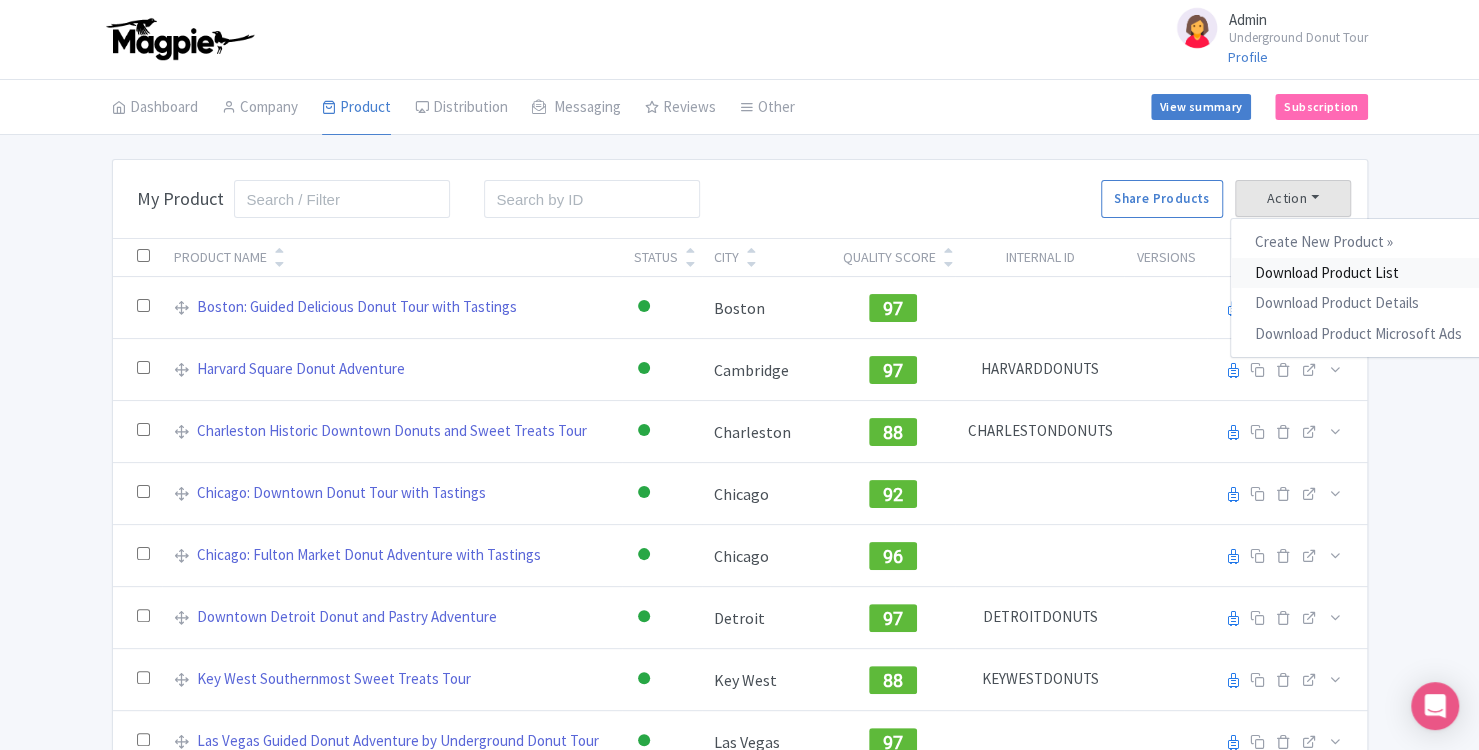 click on "Download Product List" at bounding box center [1358, 273] 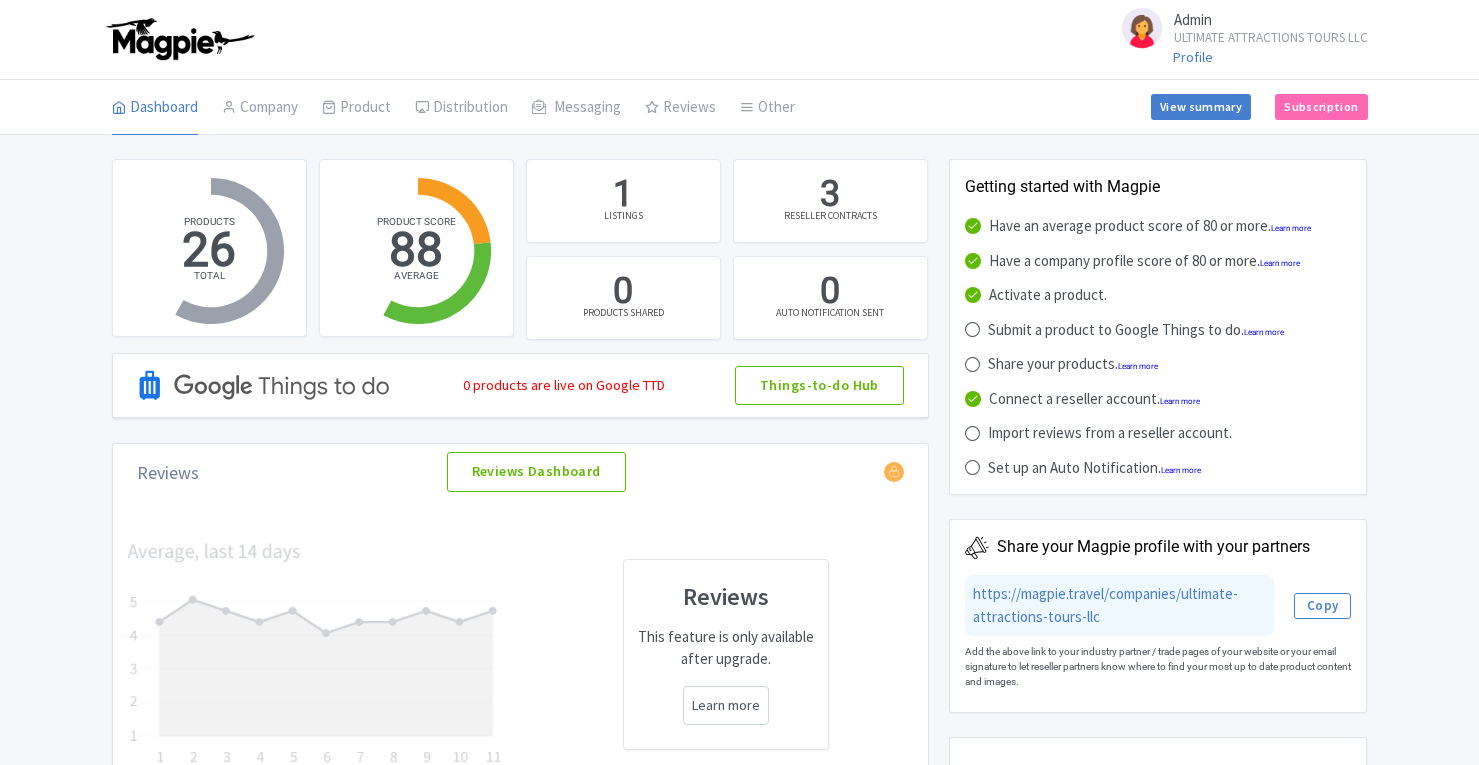scroll, scrollTop: 0, scrollLeft: 0, axis: both 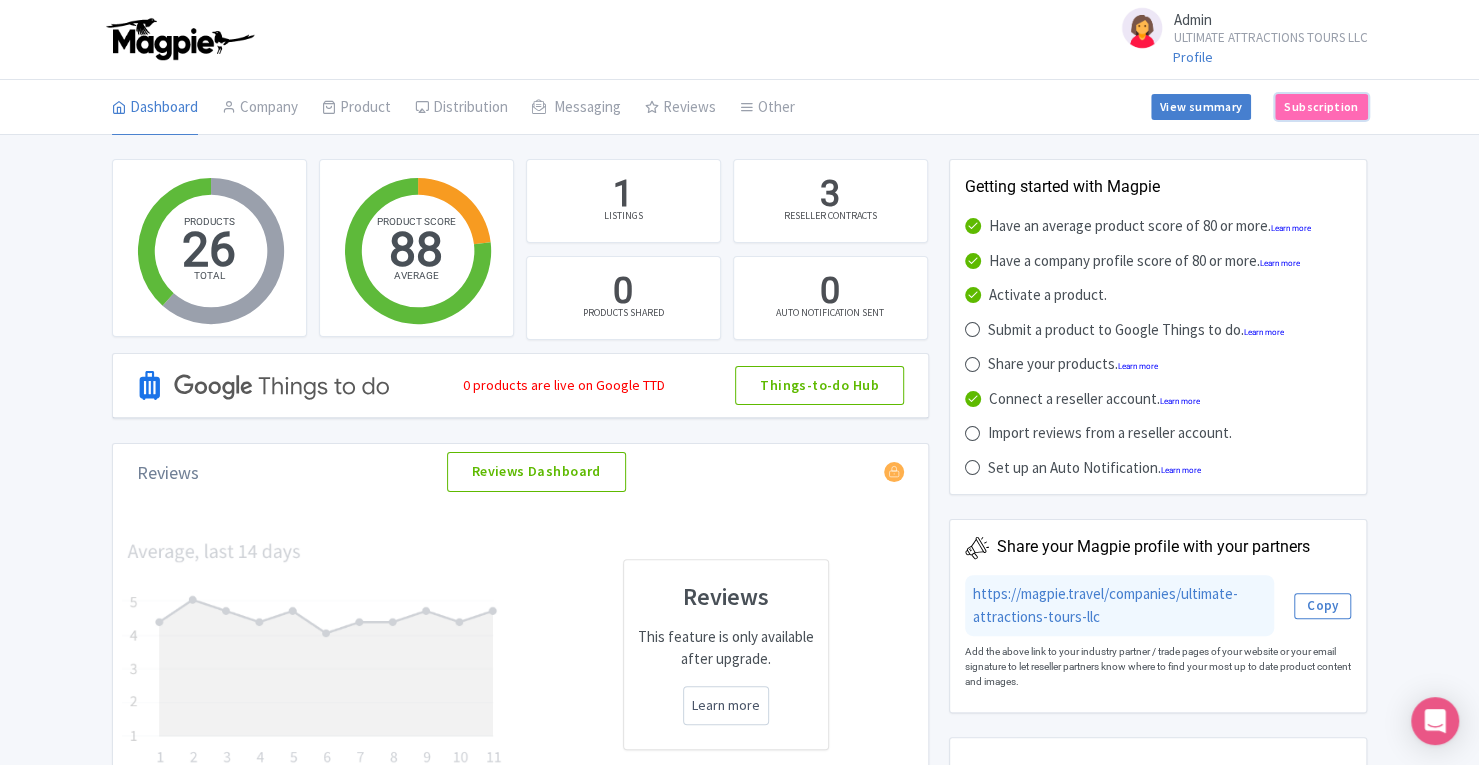 click on "Subscription" at bounding box center (1321, 107) 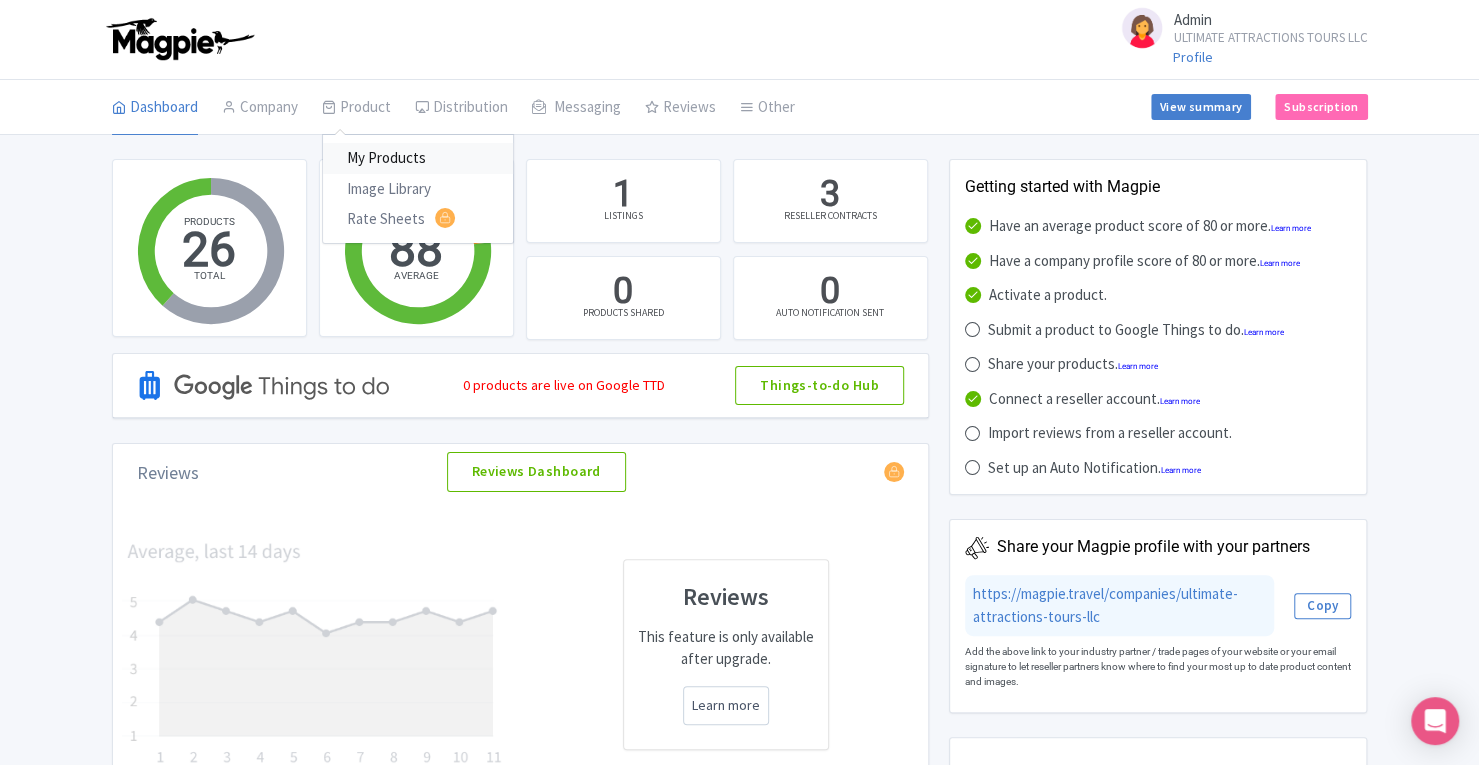 click on "My Products" at bounding box center [418, 158] 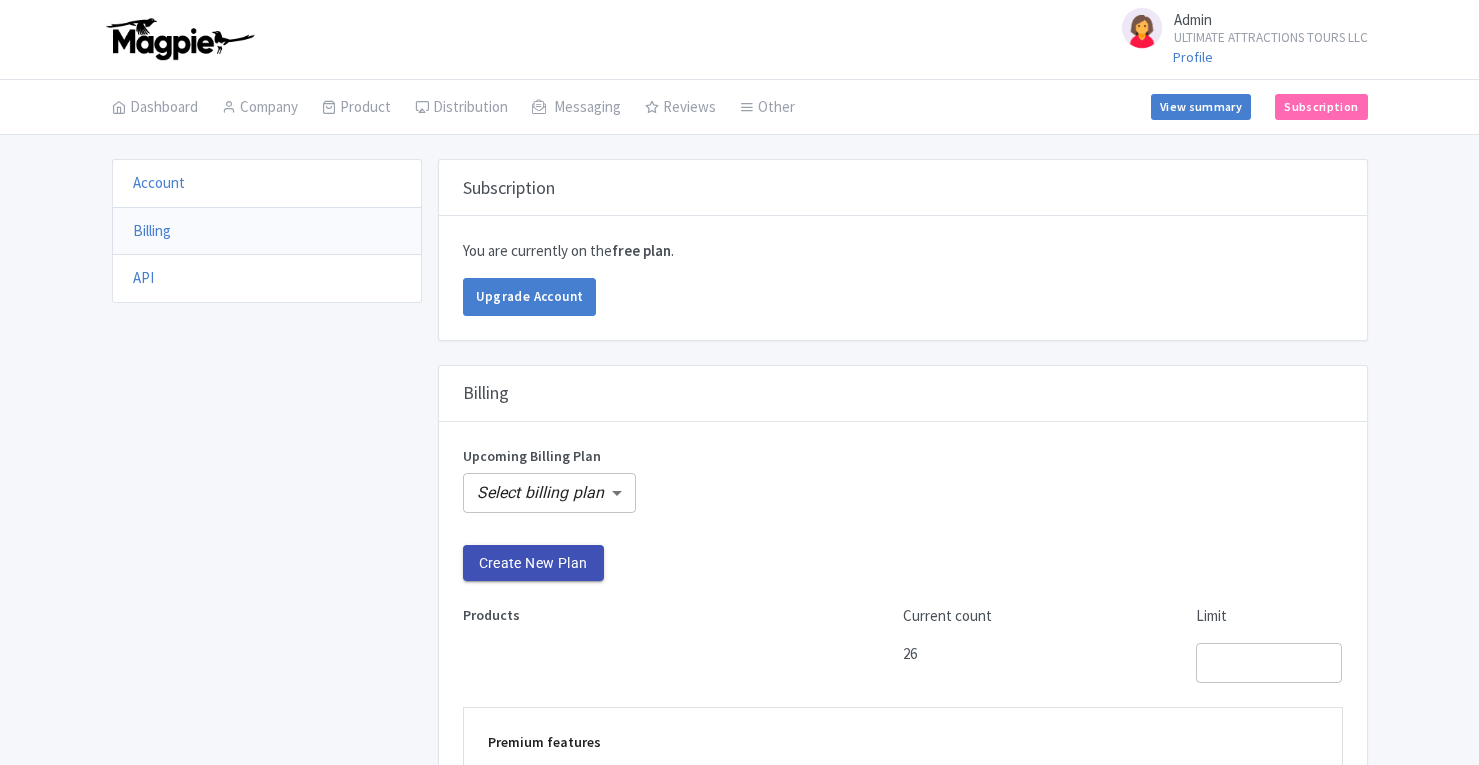 scroll, scrollTop: 0, scrollLeft: 0, axis: both 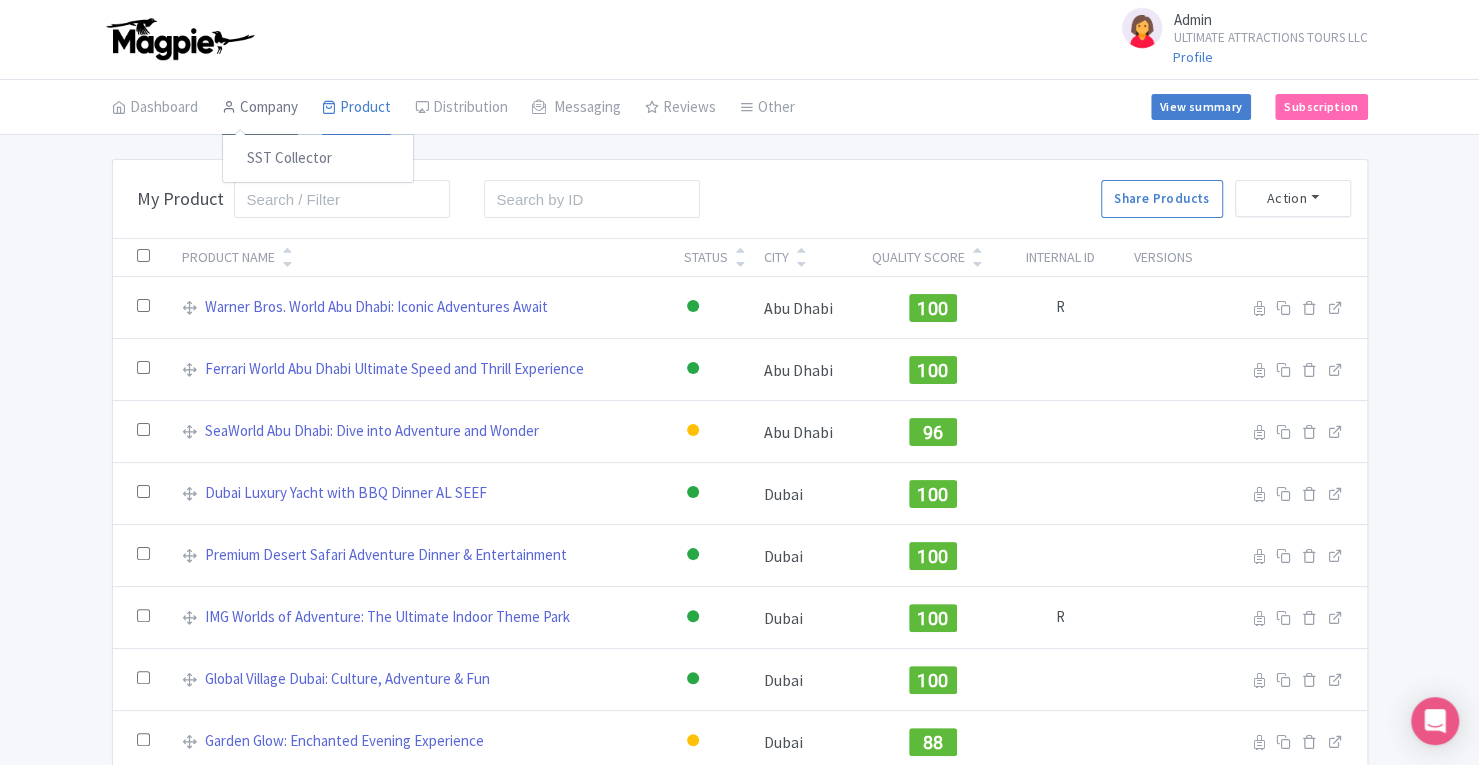 click on "Company" at bounding box center [260, 108] 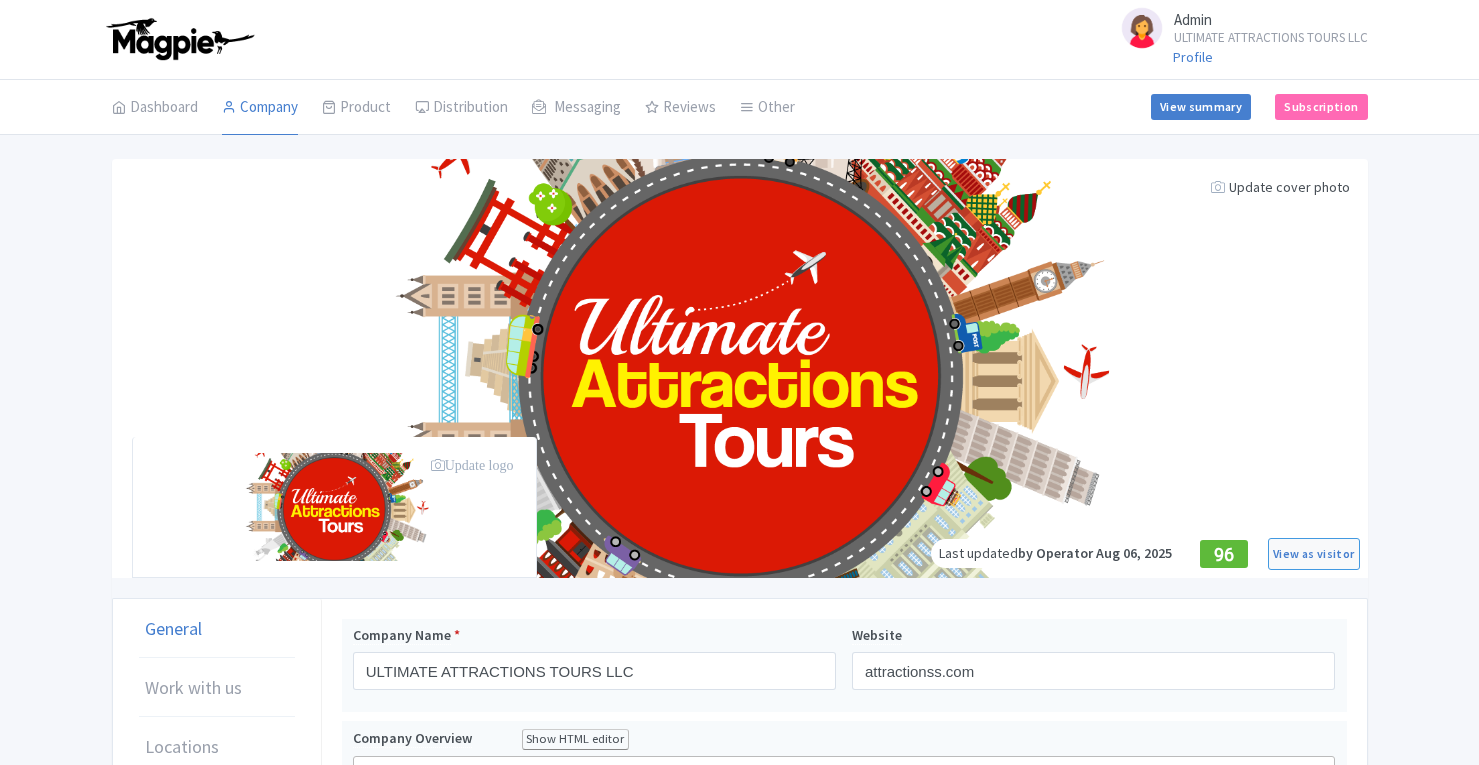 scroll, scrollTop: 0, scrollLeft: 0, axis: both 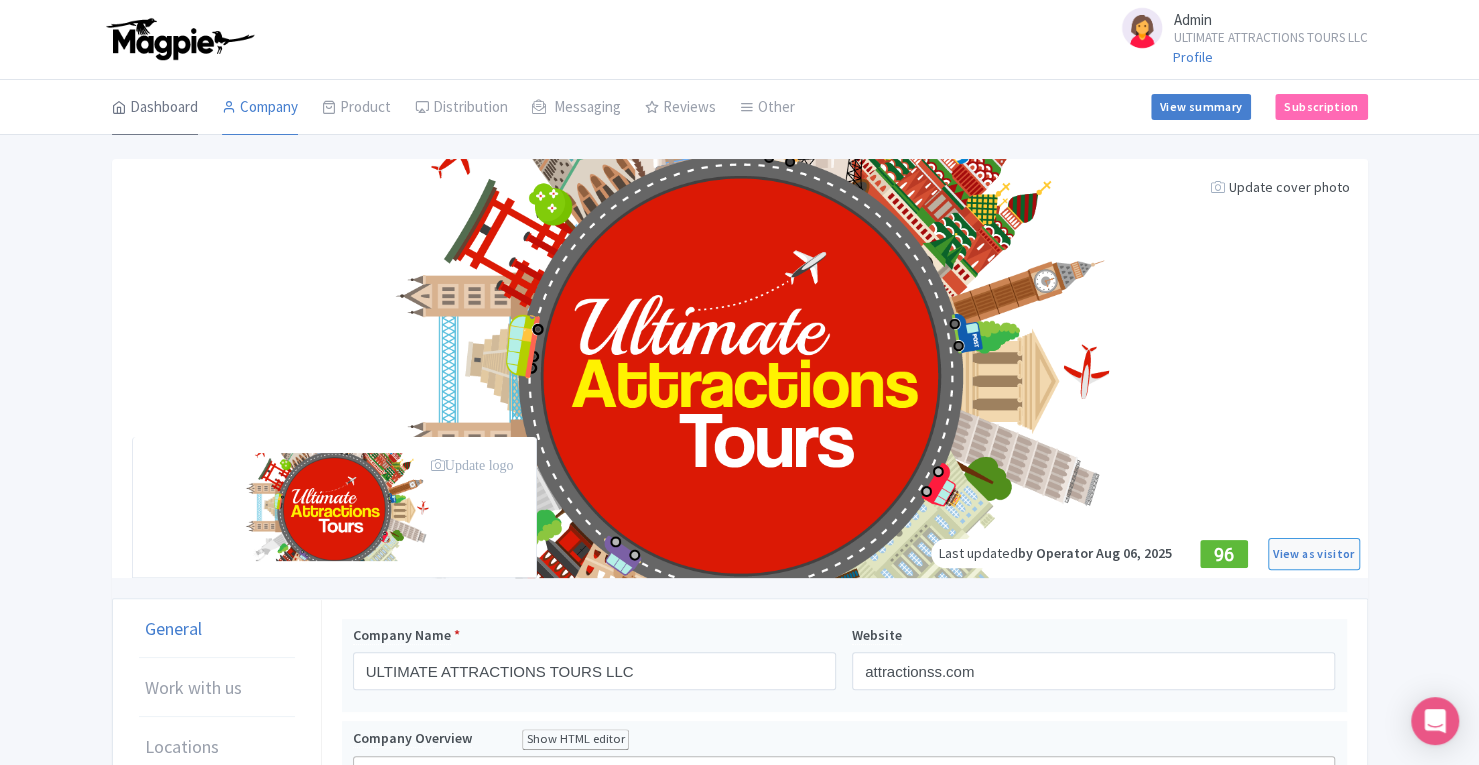 click on "Dashboard" at bounding box center [155, 108] 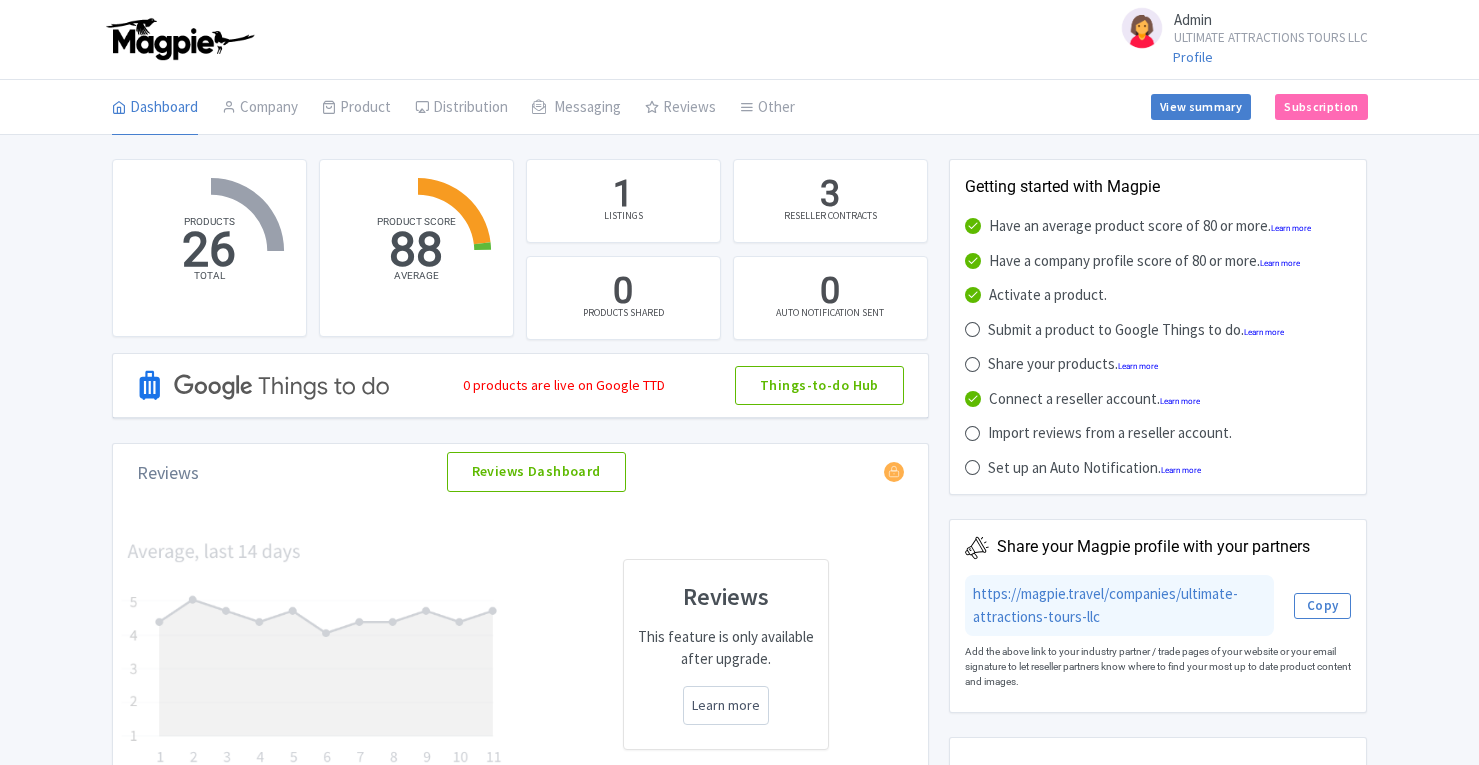 scroll, scrollTop: 0, scrollLeft: 0, axis: both 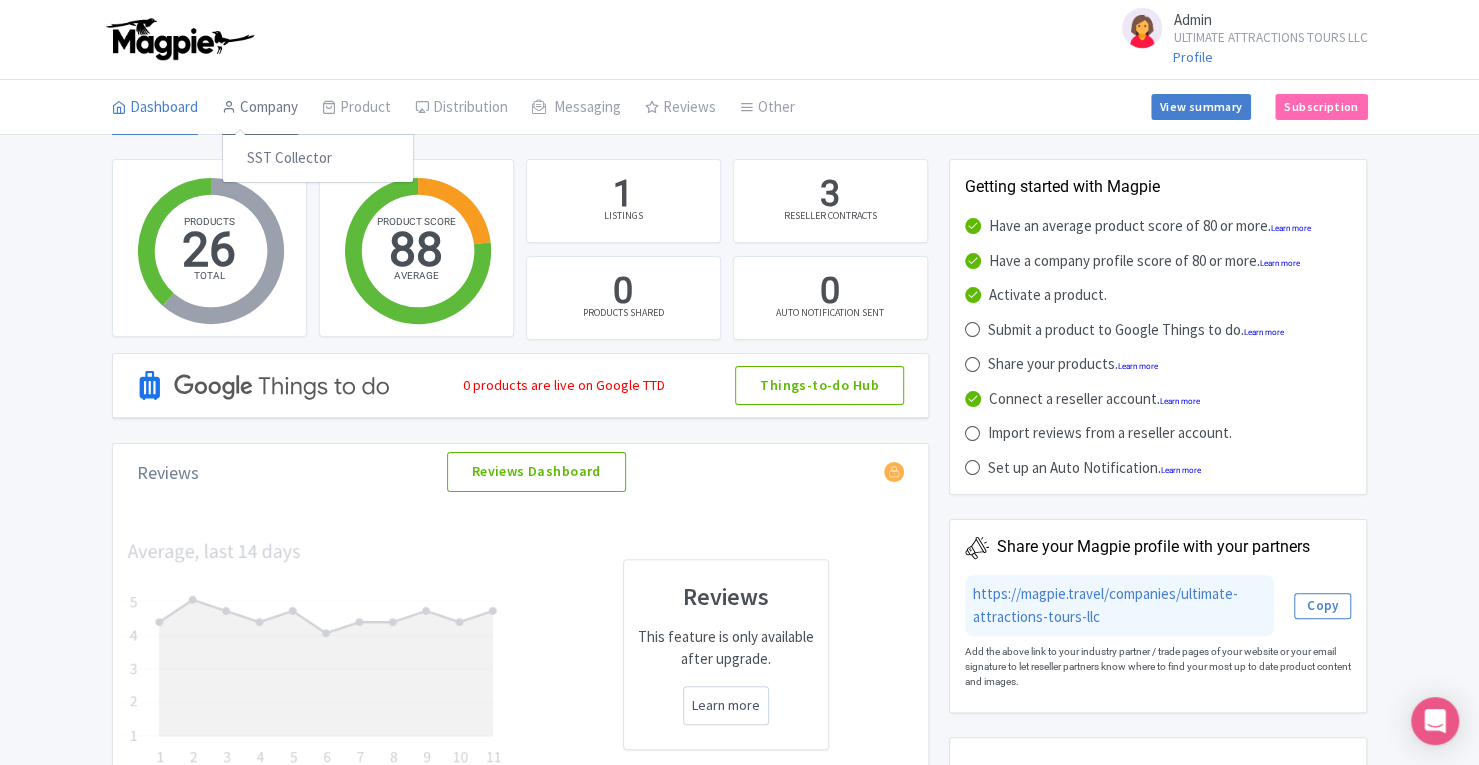 click on "Company" at bounding box center (260, 108) 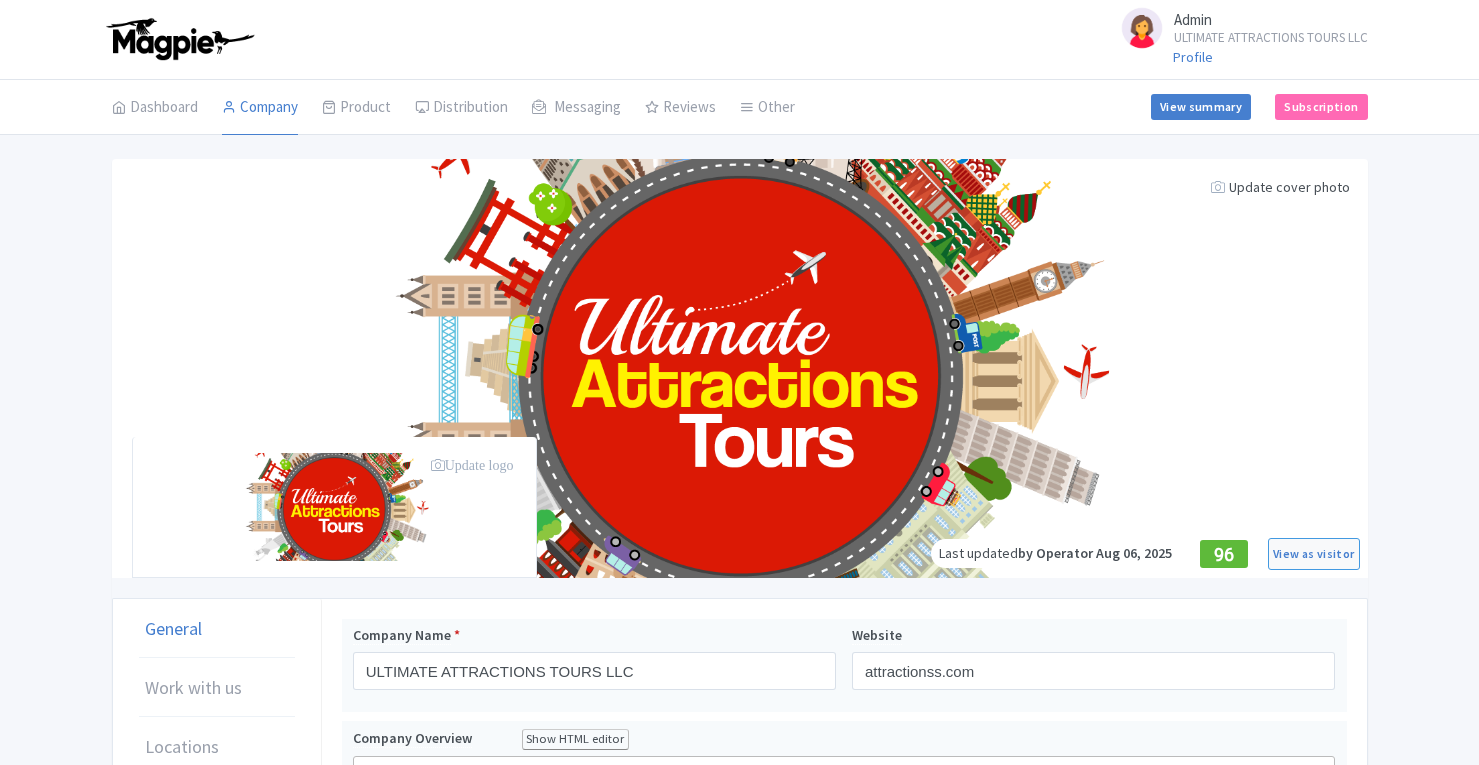 scroll, scrollTop: 0, scrollLeft: 0, axis: both 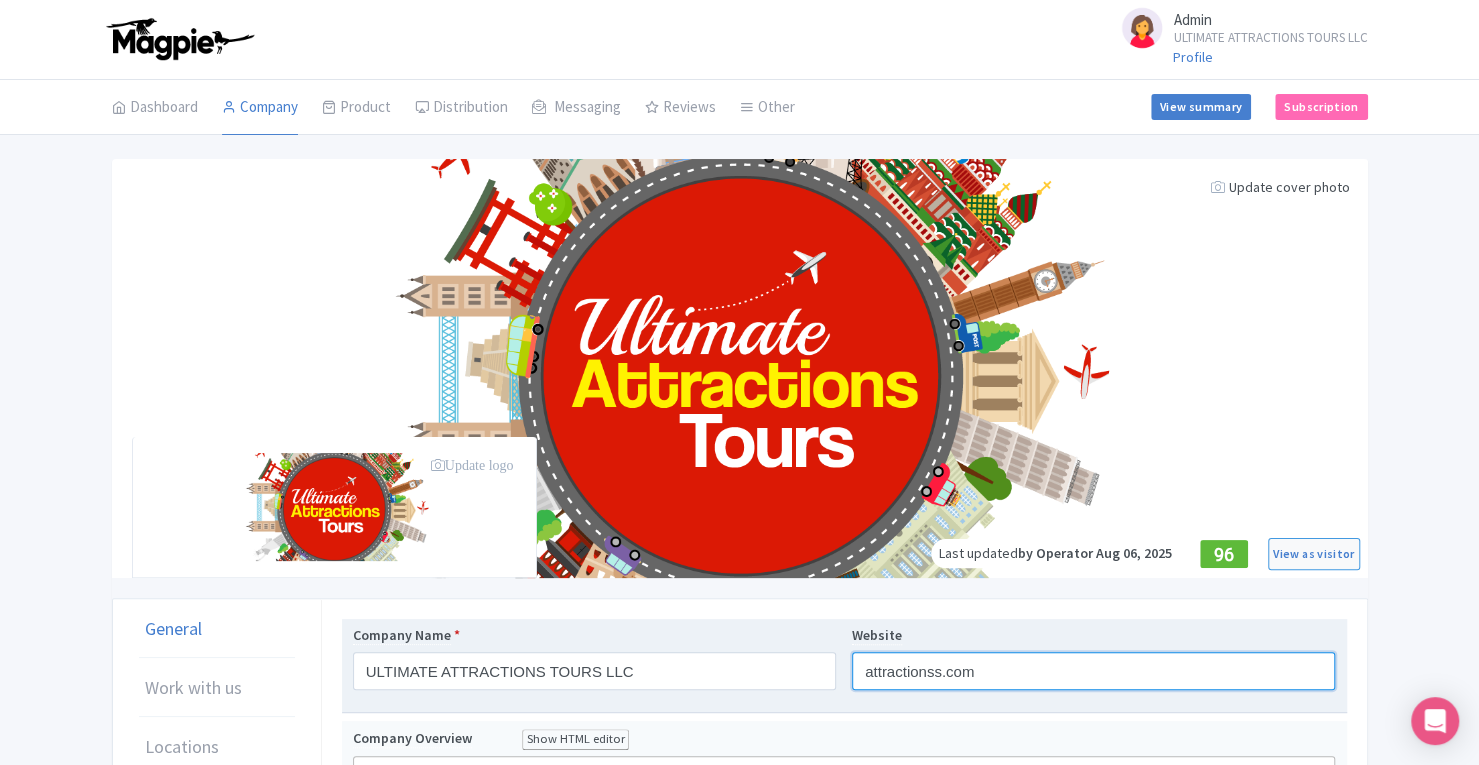 drag, startPoint x: 854, startPoint y: 673, endPoint x: 1012, endPoint y: 671, distance: 158.01266 